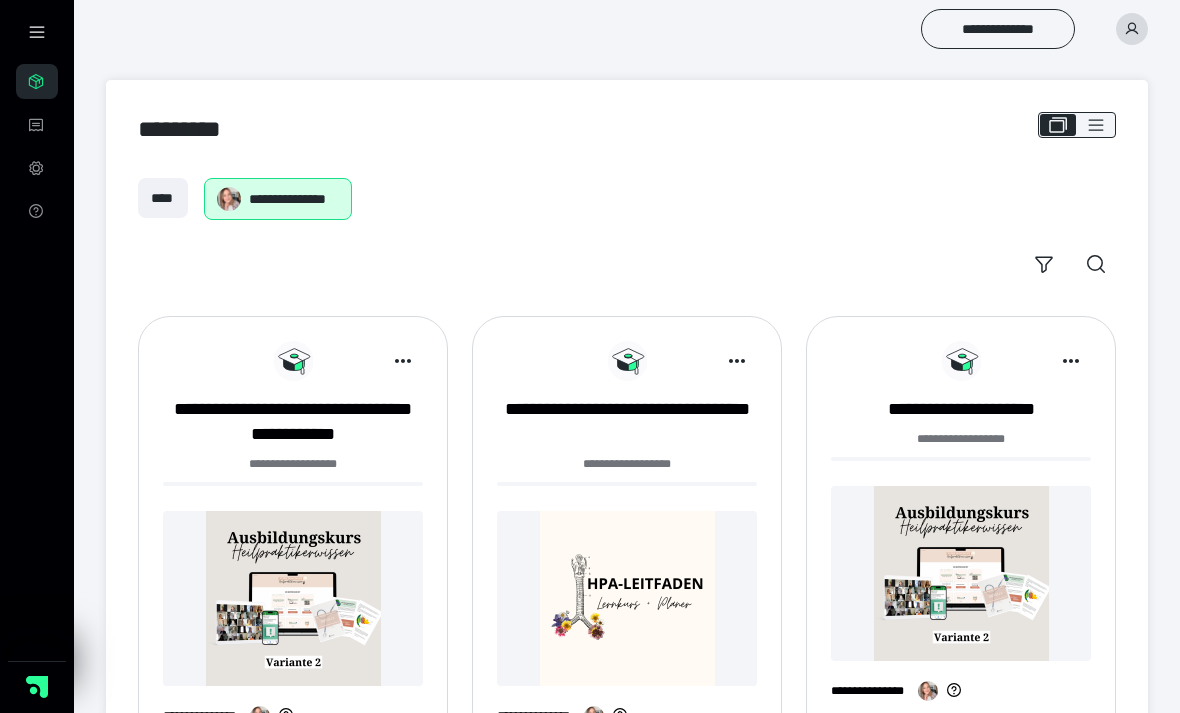 scroll, scrollTop: 0, scrollLeft: 0, axis: both 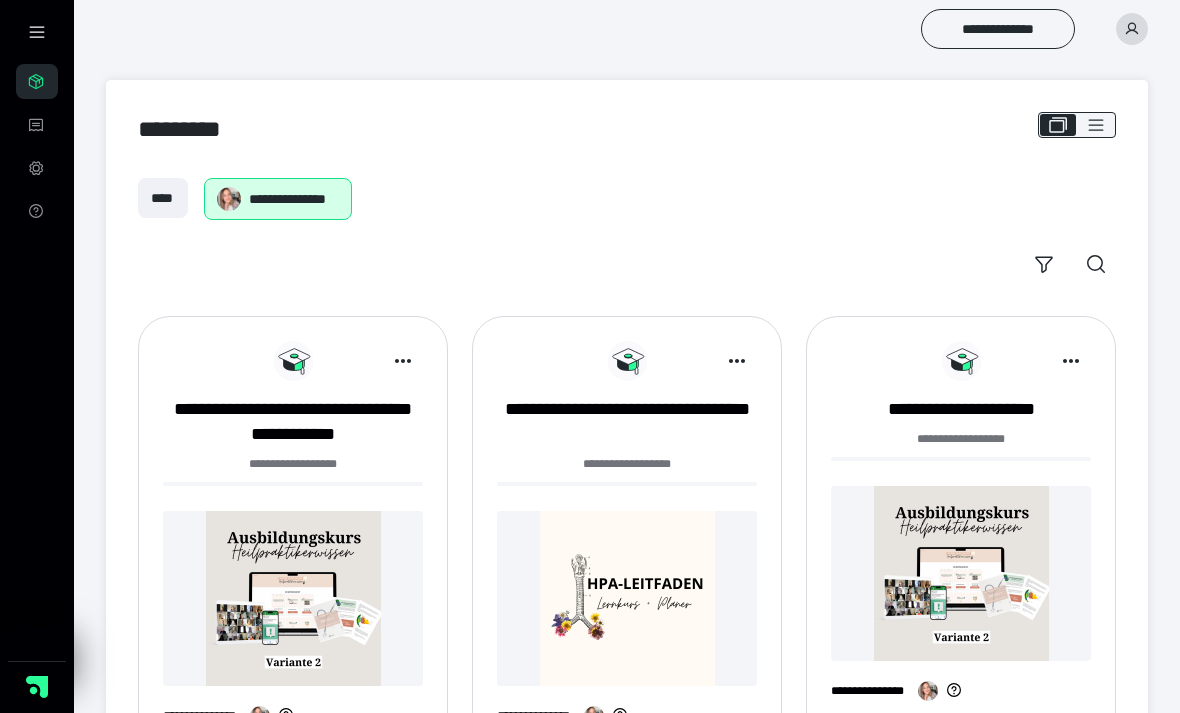 click 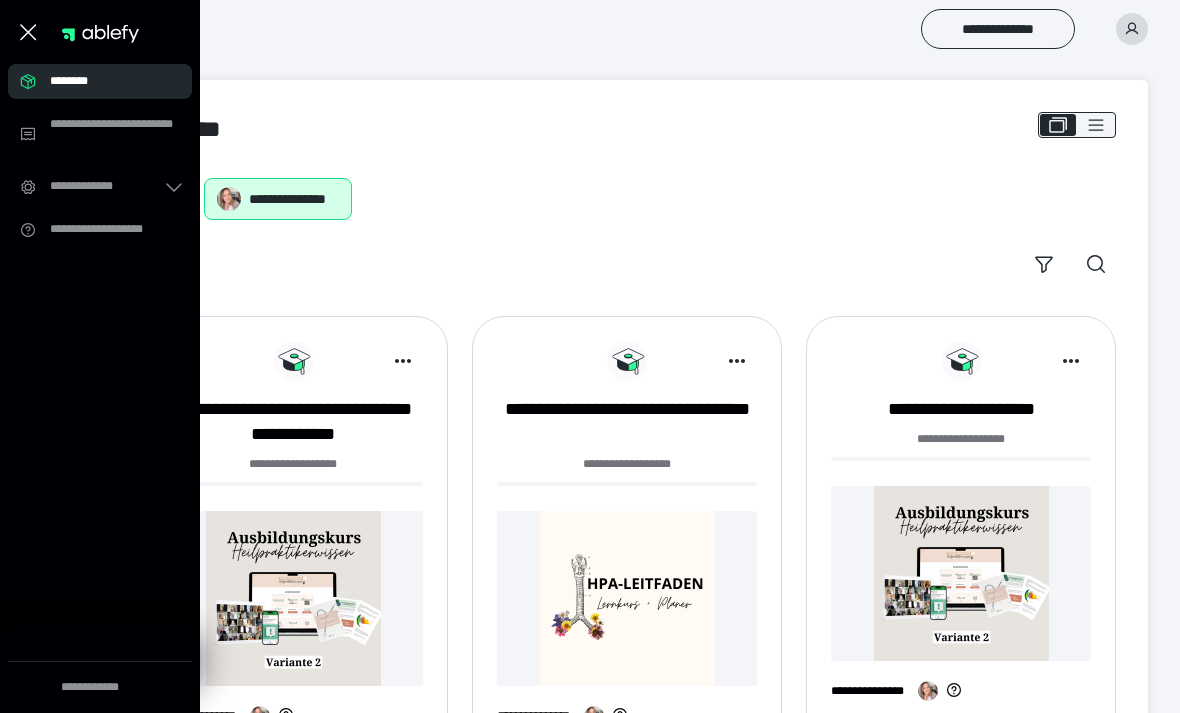 click on "**********" at bounding box center (115, 134) 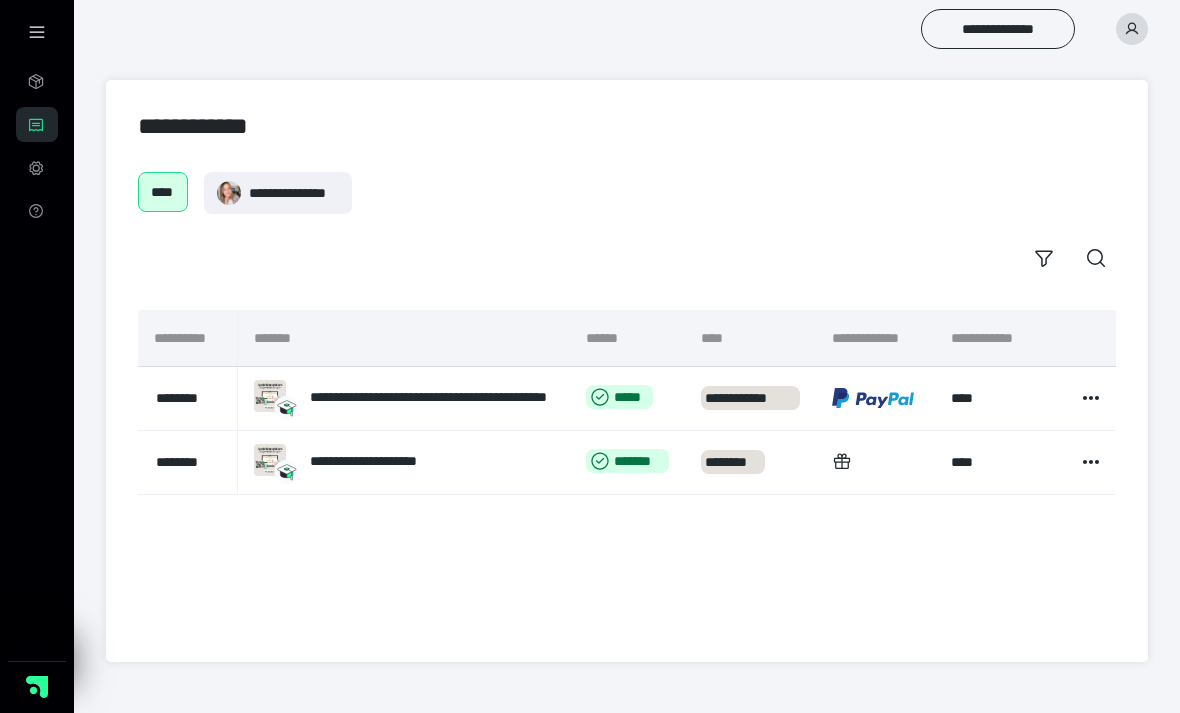 click 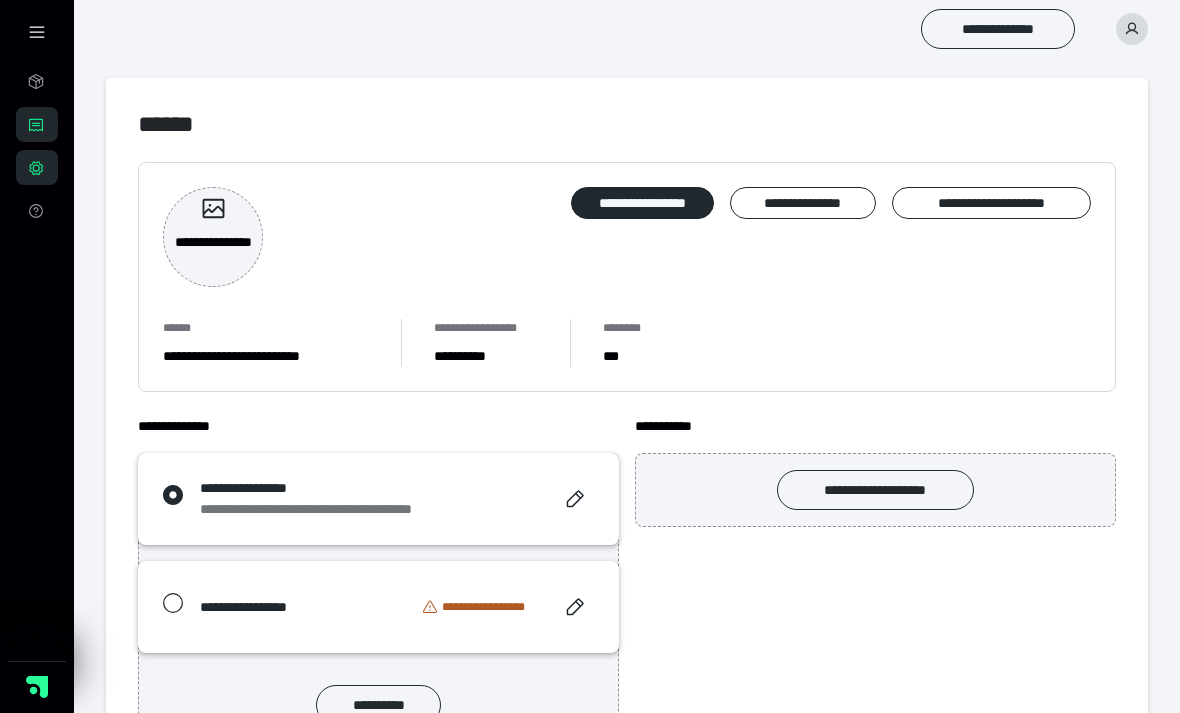 scroll, scrollTop: 23, scrollLeft: 0, axis: vertical 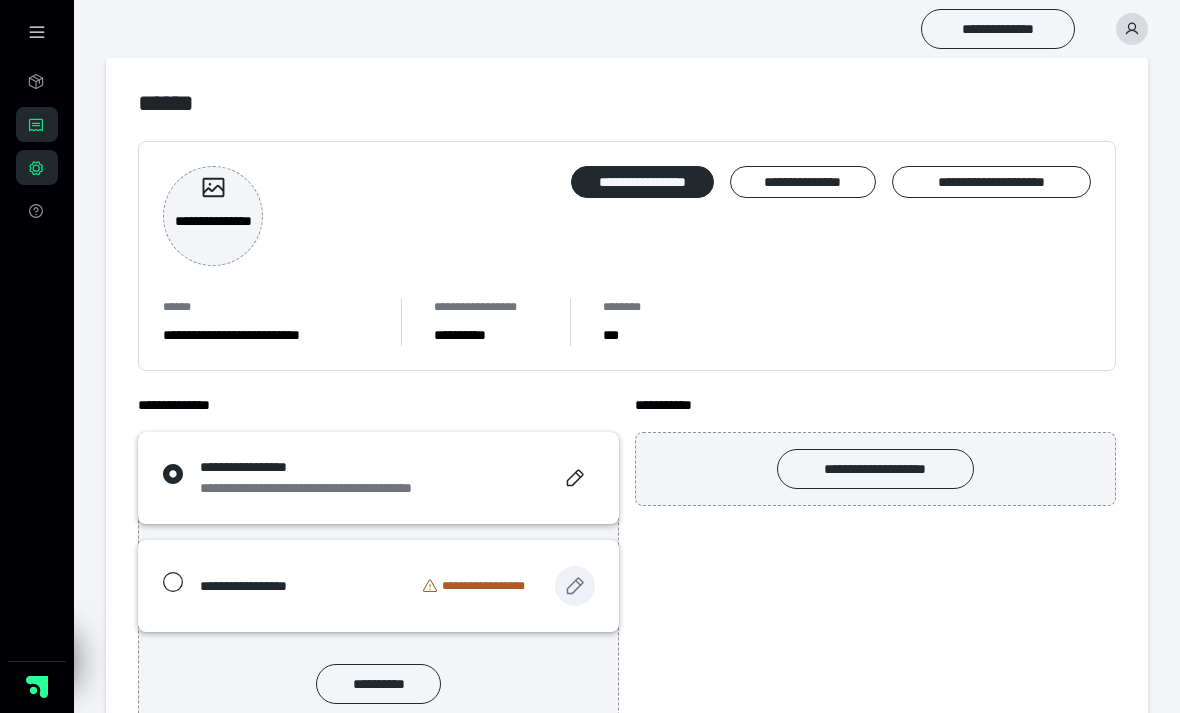 click 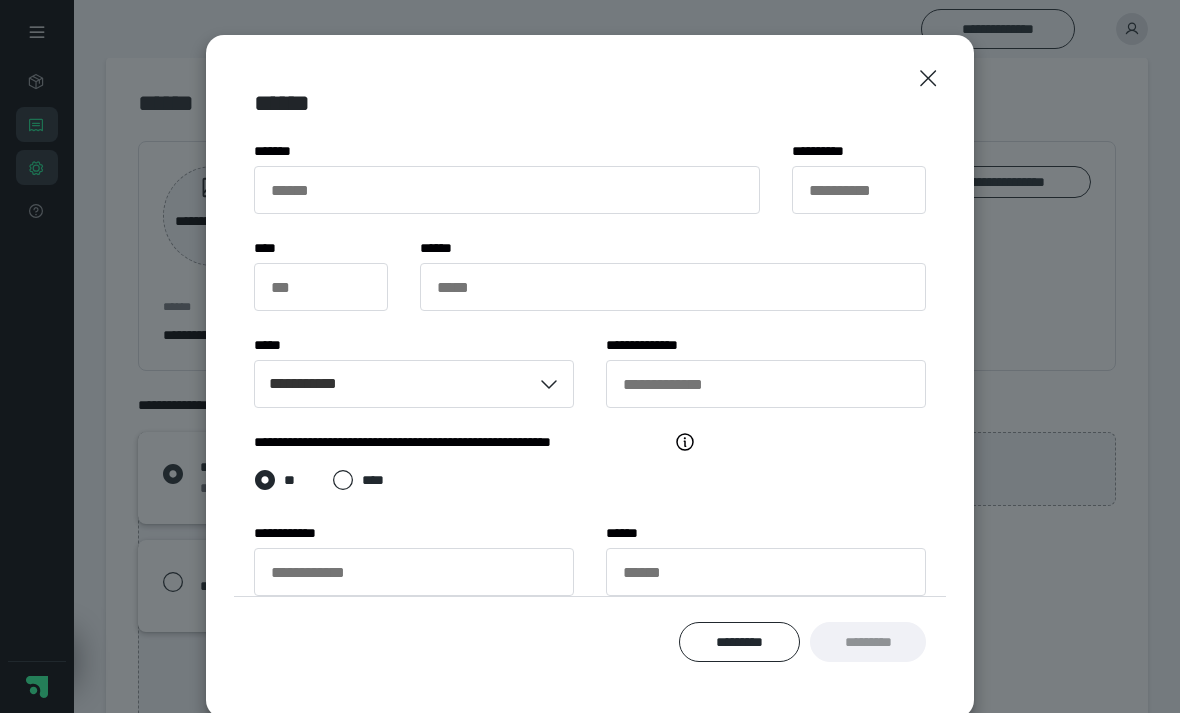 scroll, scrollTop: 193, scrollLeft: 0, axis: vertical 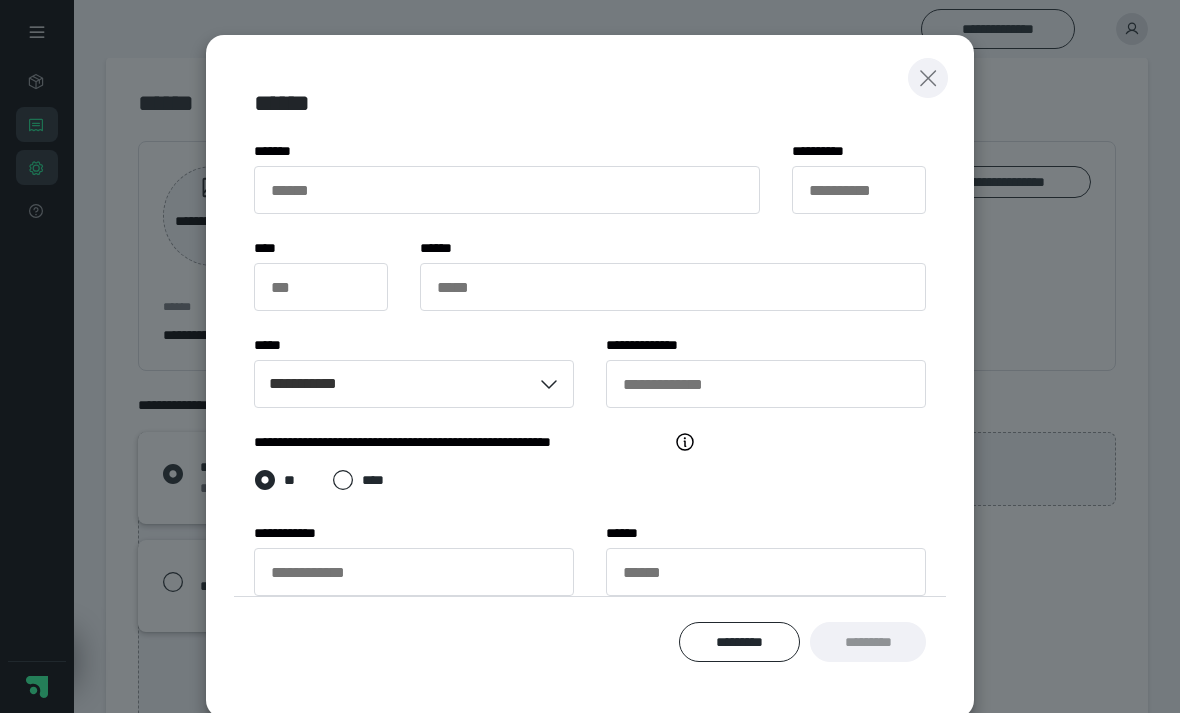 click 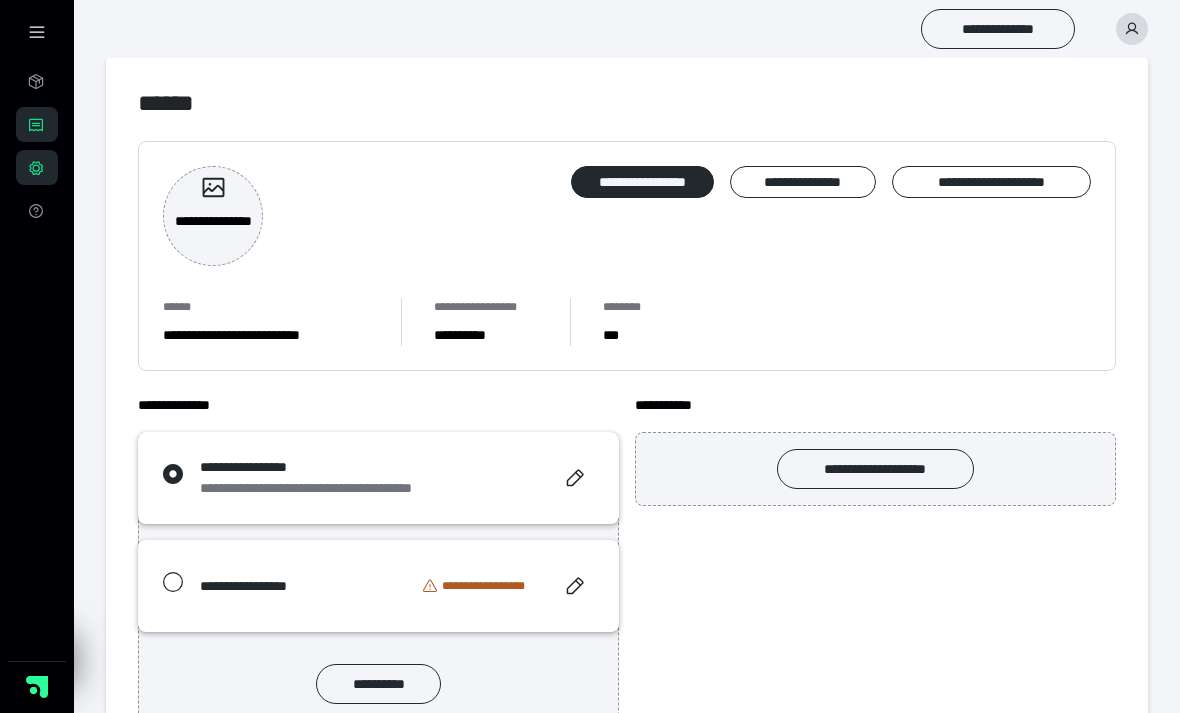 click 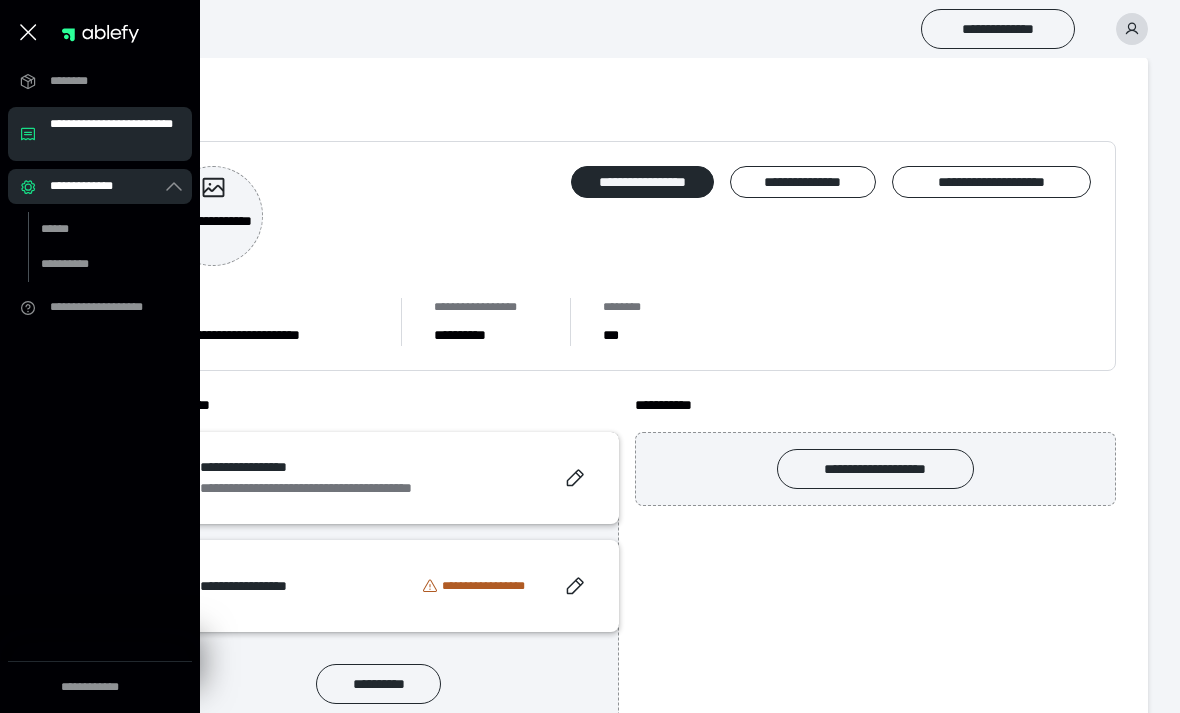 click on "******" at bounding box center (97, 229) 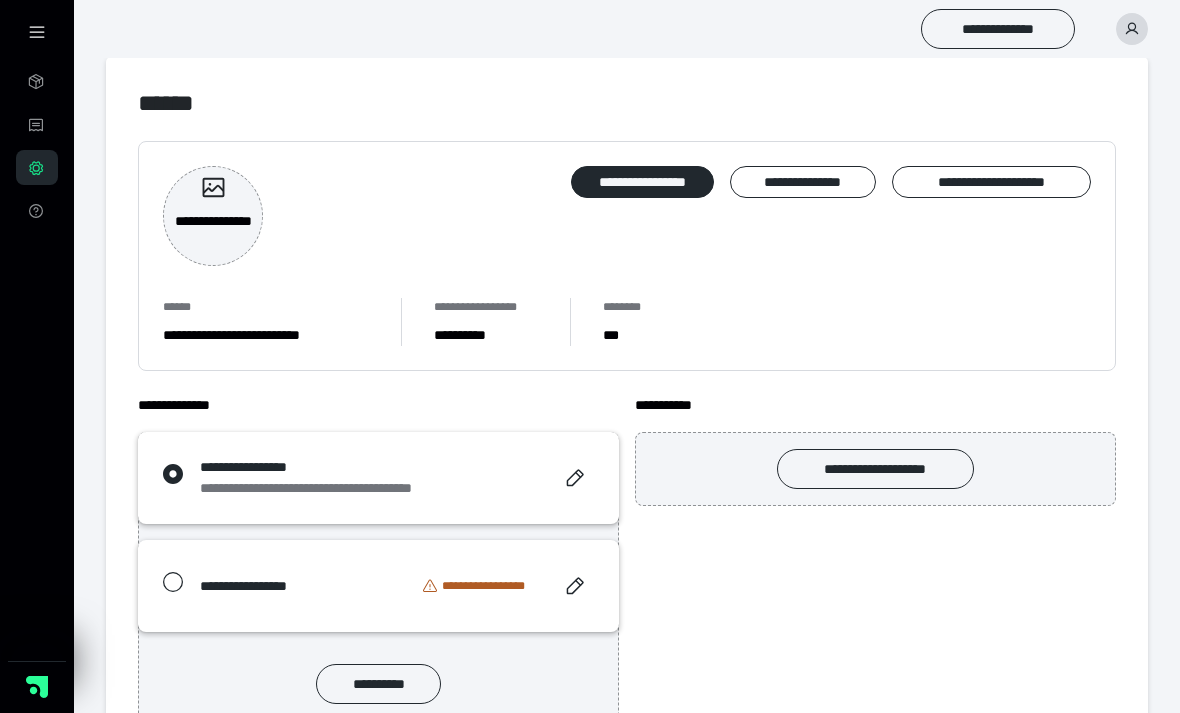 click 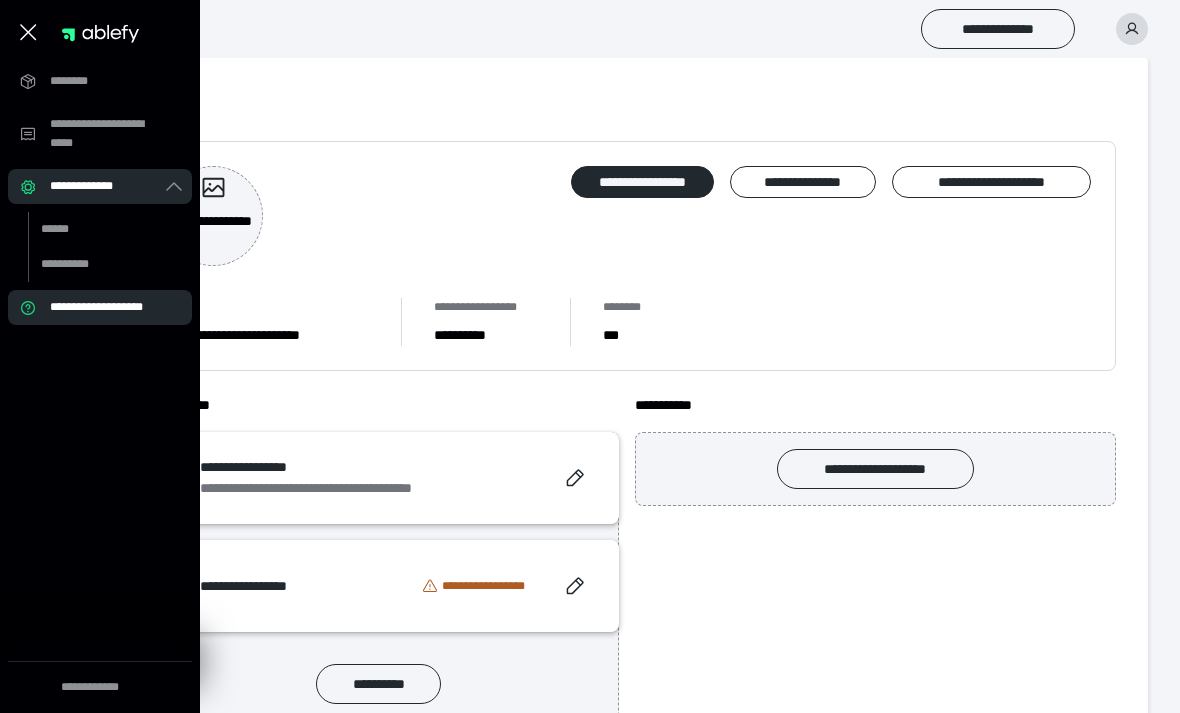scroll, scrollTop: 87, scrollLeft: 0, axis: vertical 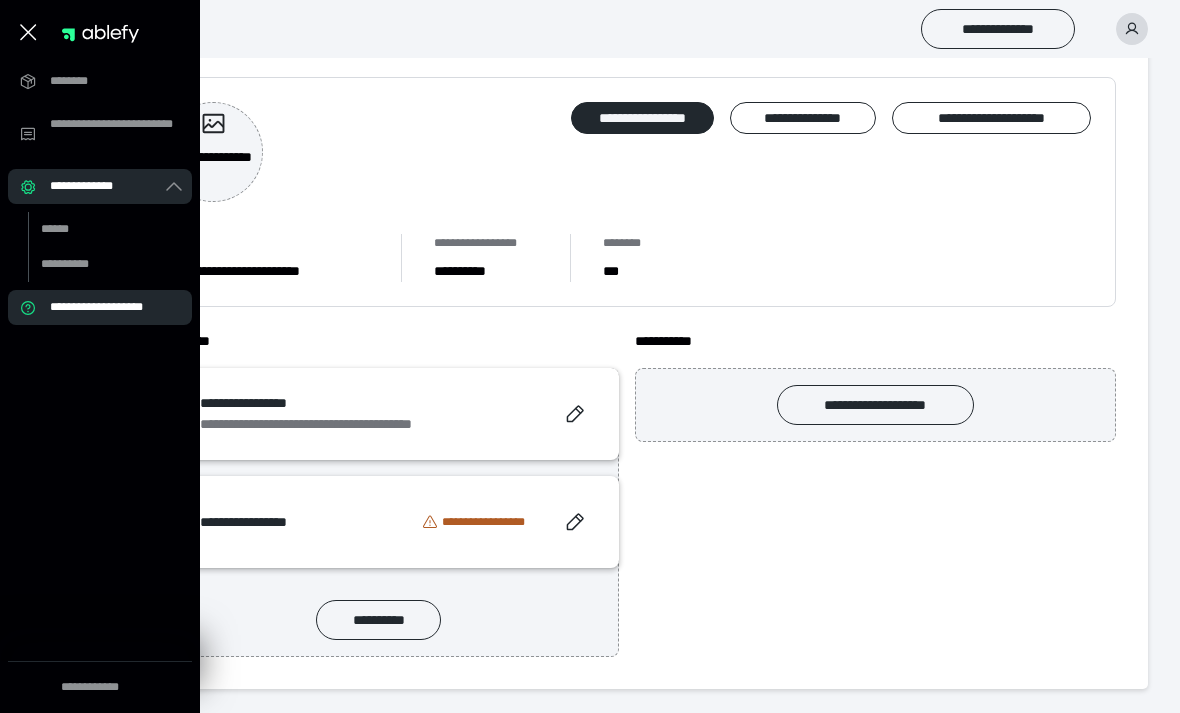 click 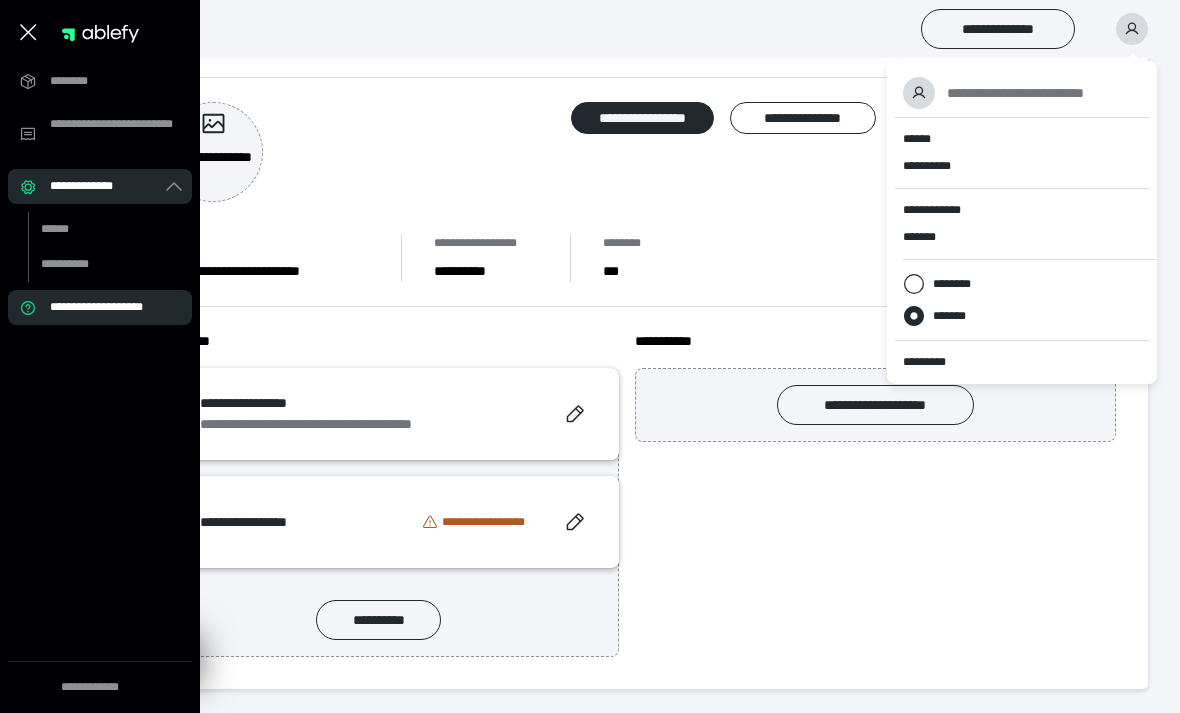 click 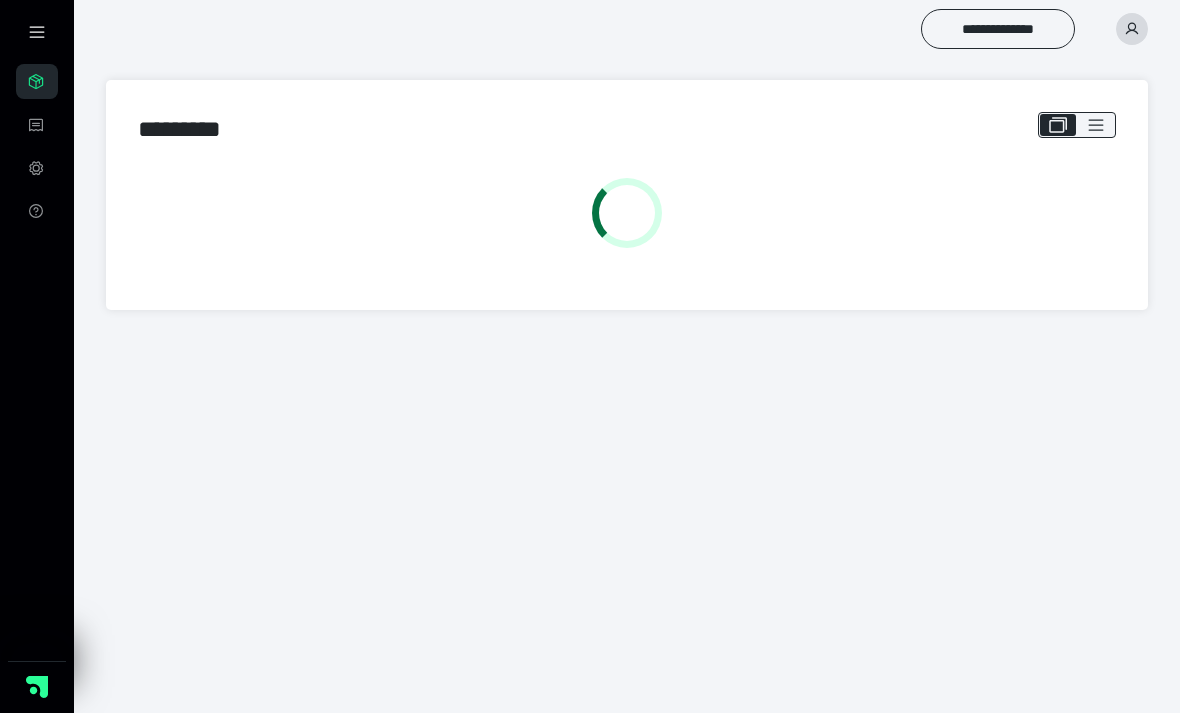 scroll, scrollTop: 0, scrollLeft: 0, axis: both 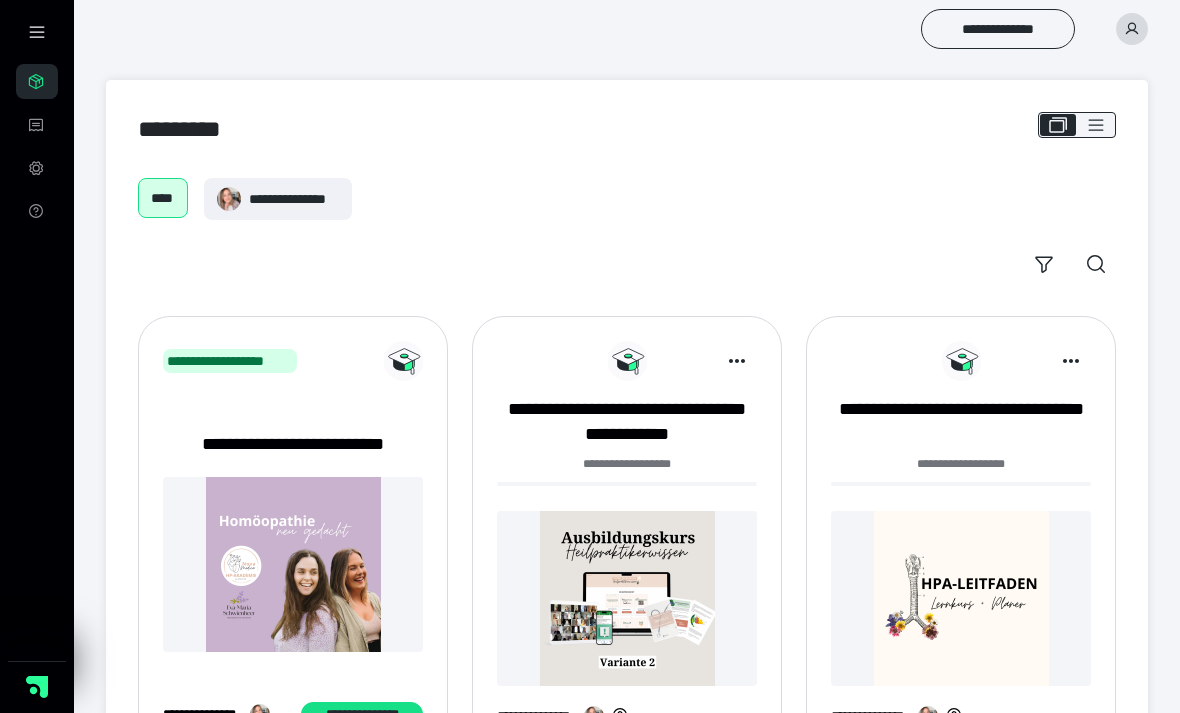 click at bounding box center (37, 32) 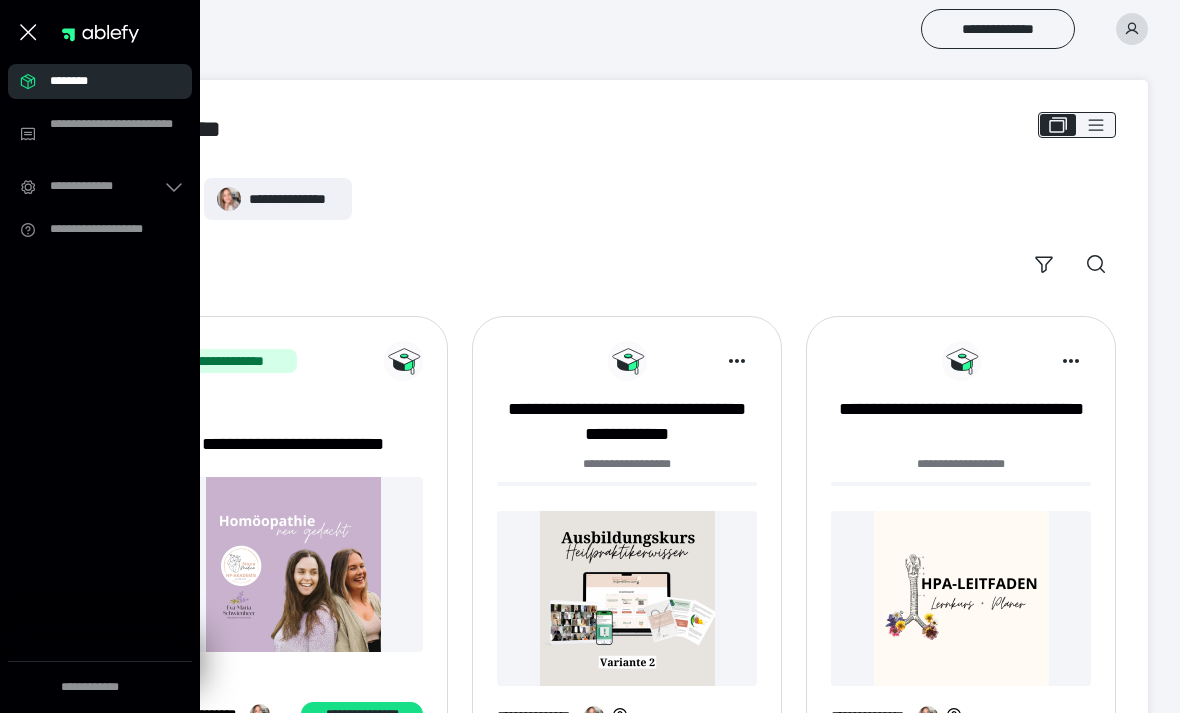 click on "**********" at bounding box center (627, 199) 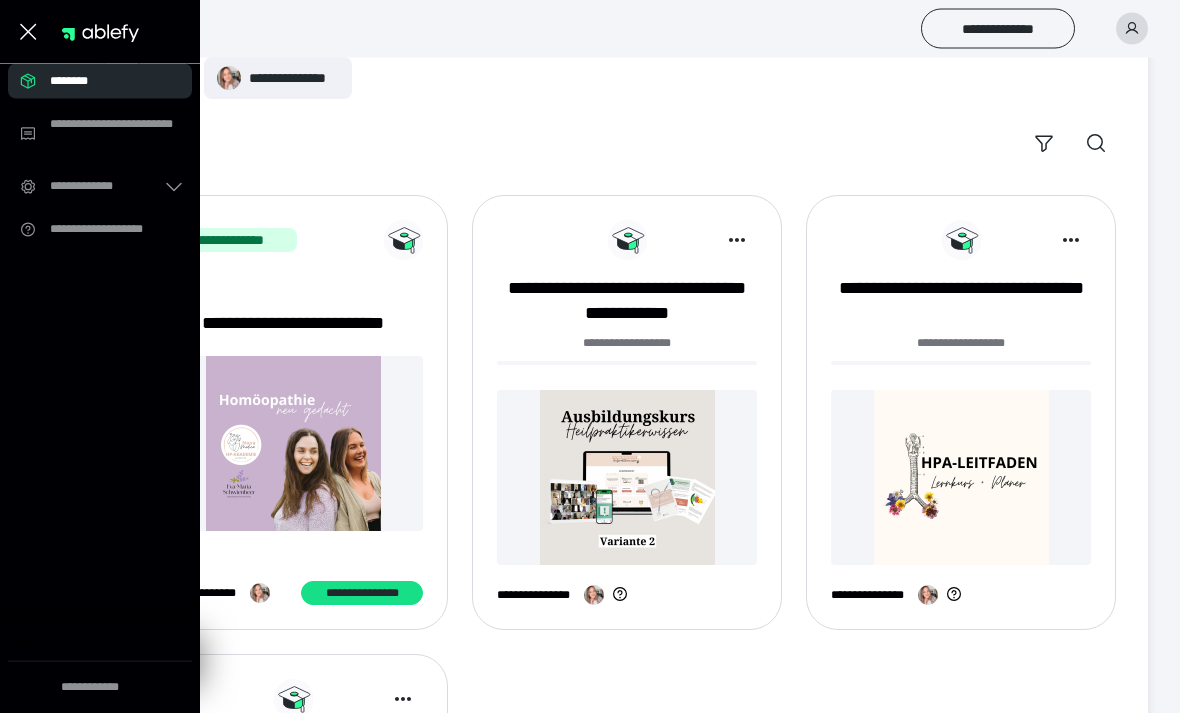 scroll, scrollTop: 120, scrollLeft: 0, axis: vertical 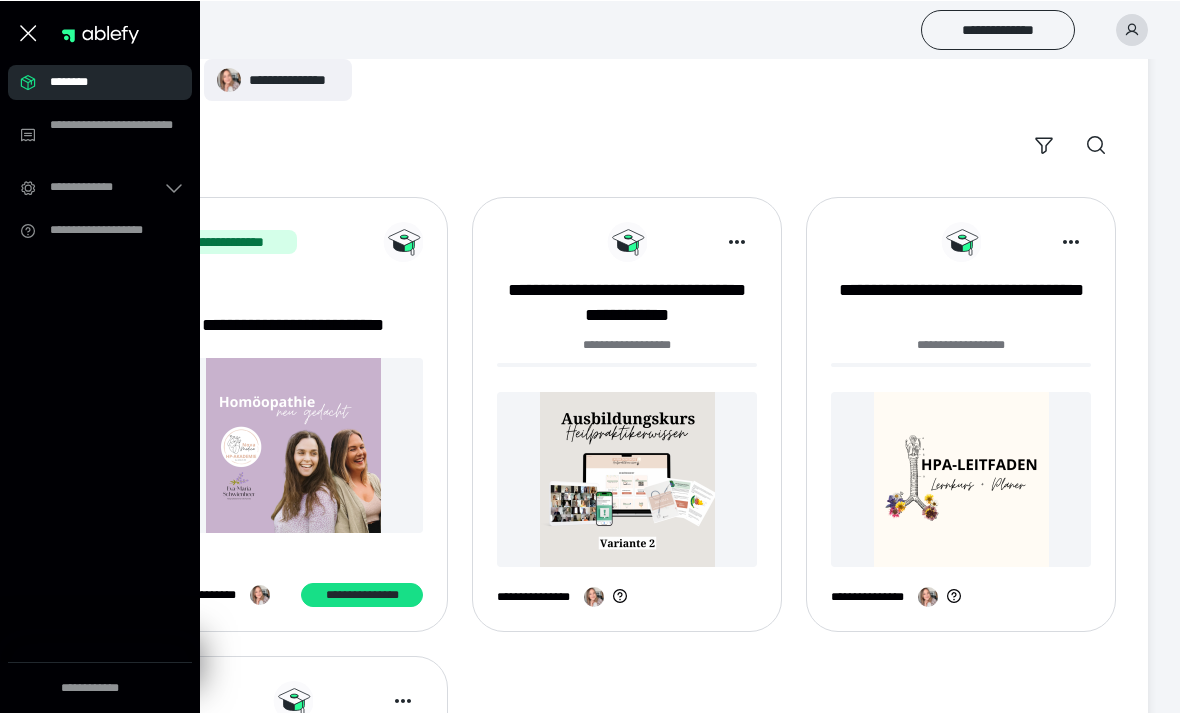 click on "**********" at bounding box center (961, 302) 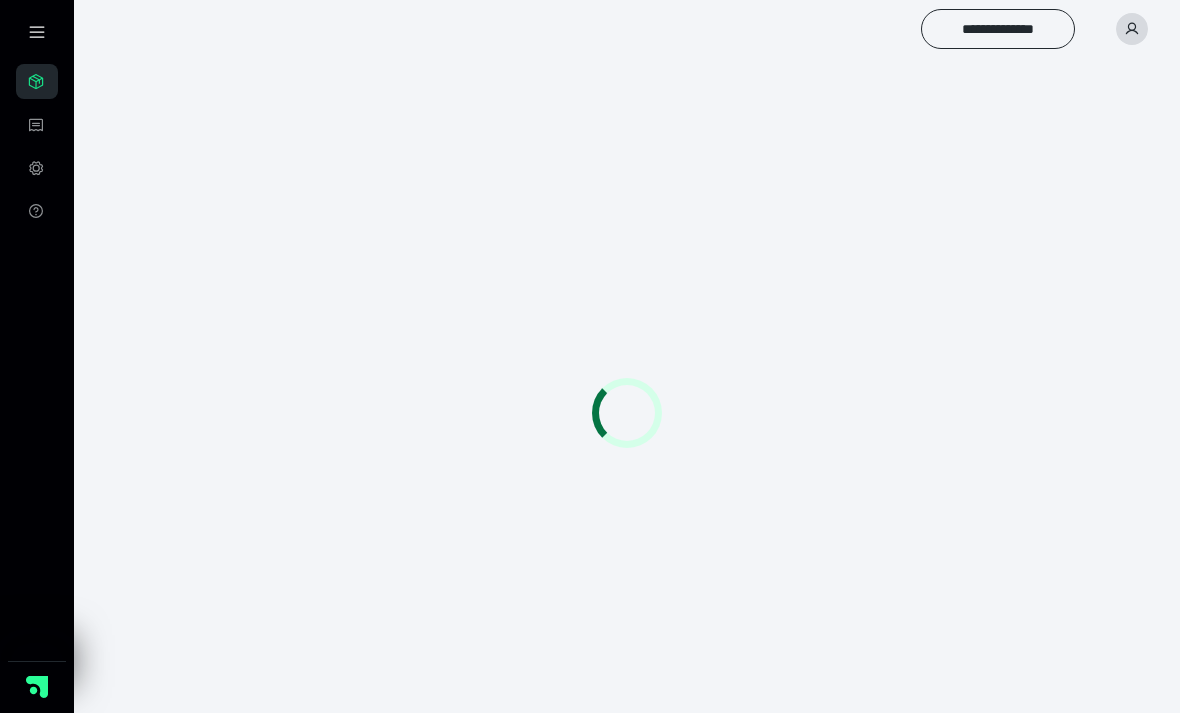 scroll, scrollTop: 0, scrollLeft: 0, axis: both 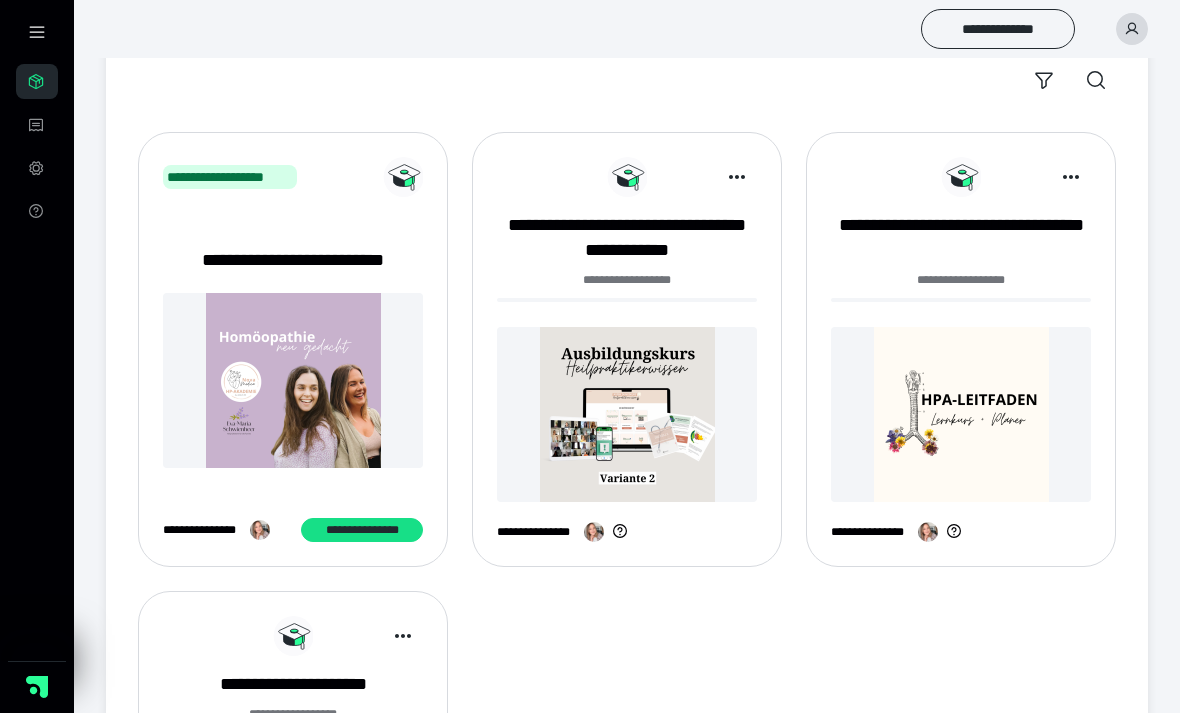 click at bounding box center (627, 414) 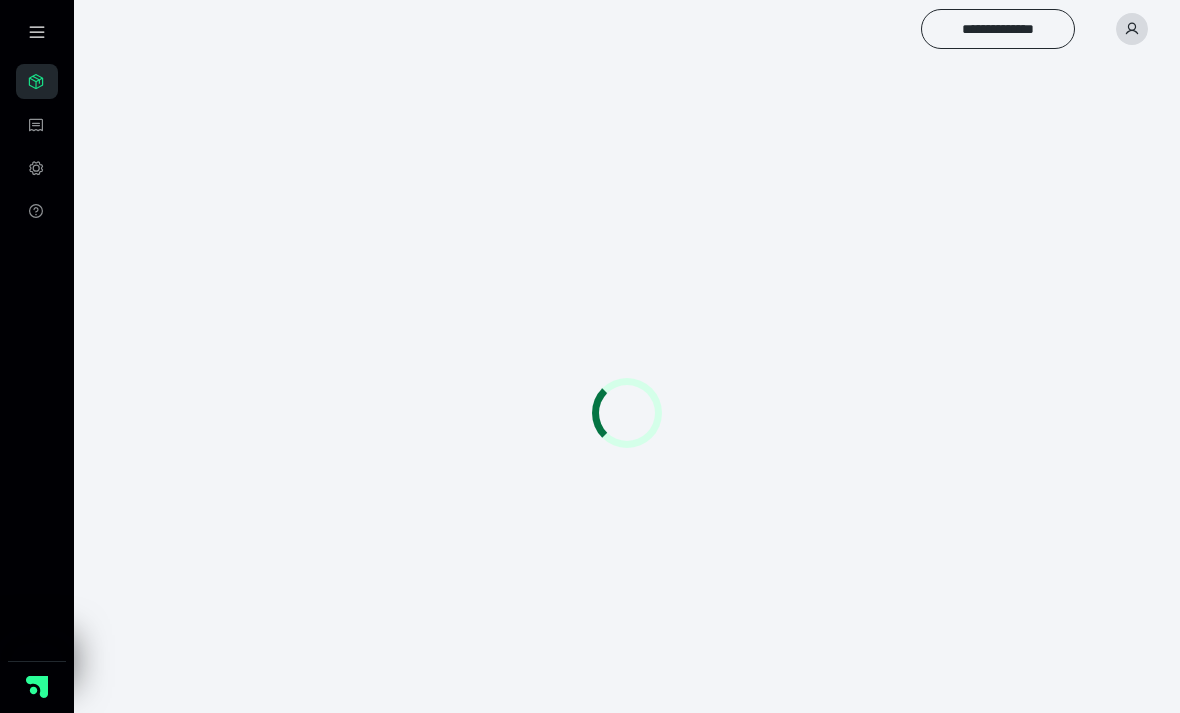 scroll, scrollTop: 0, scrollLeft: 0, axis: both 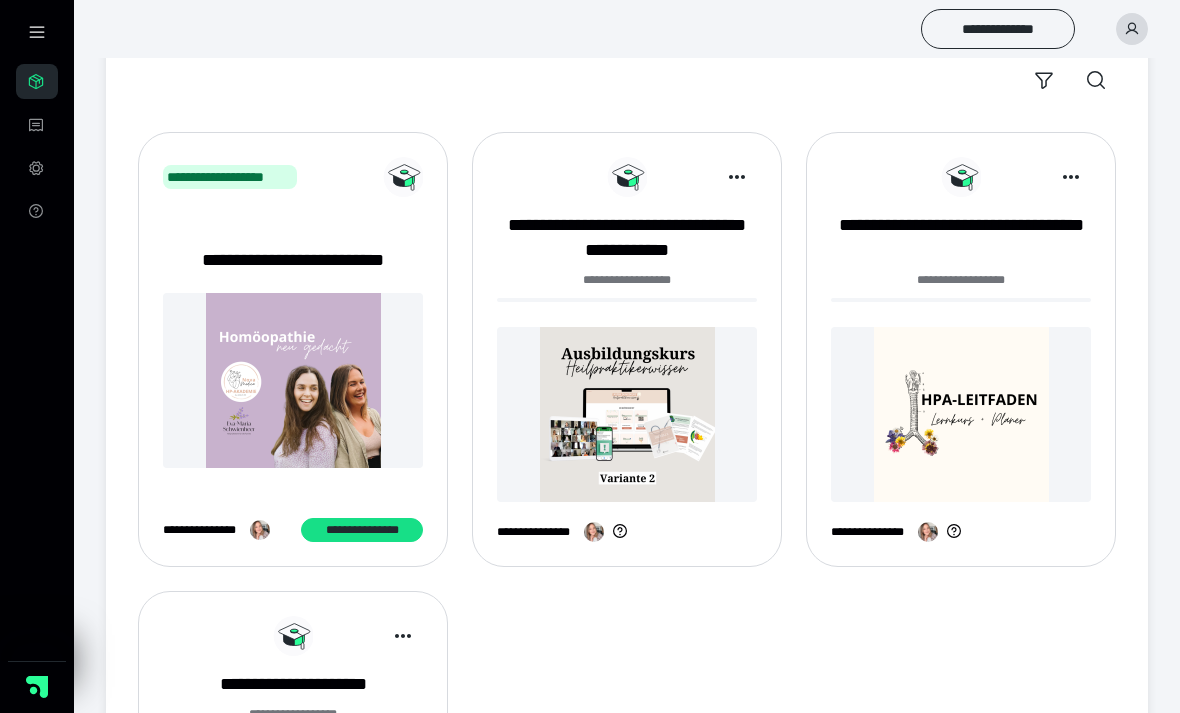 click on "**********" at bounding box center (961, 238) 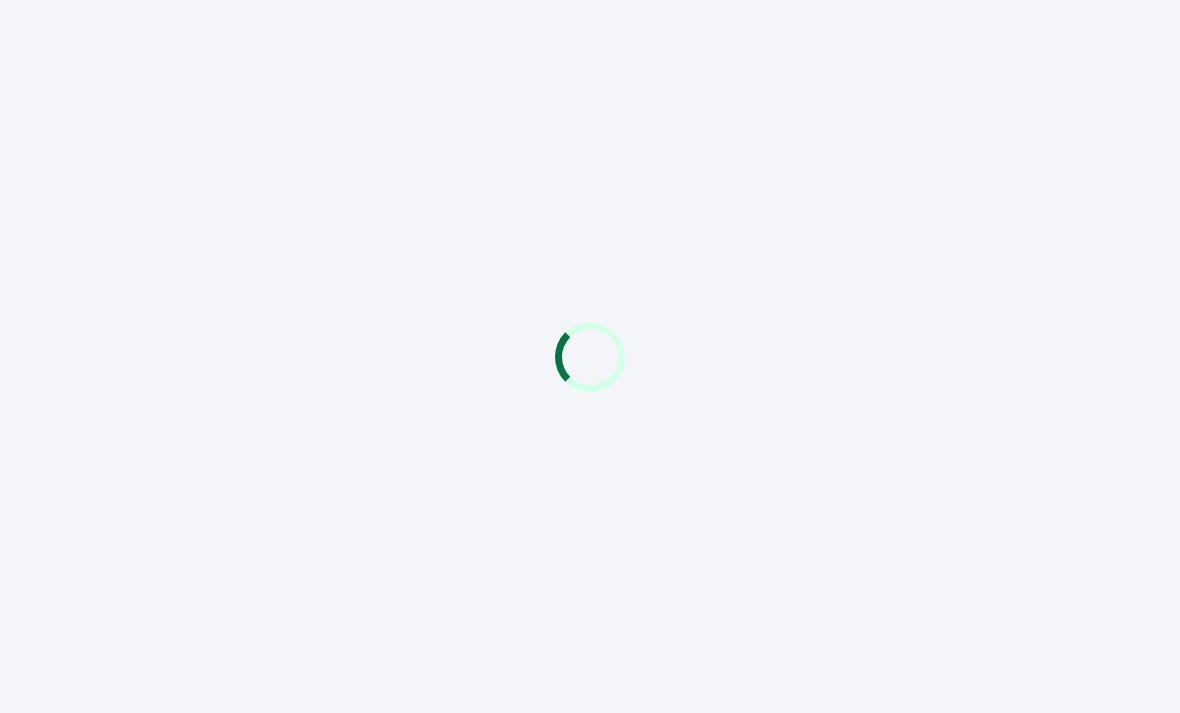 scroll, scrollTop: 0, scrollLeft: 0, axis: both 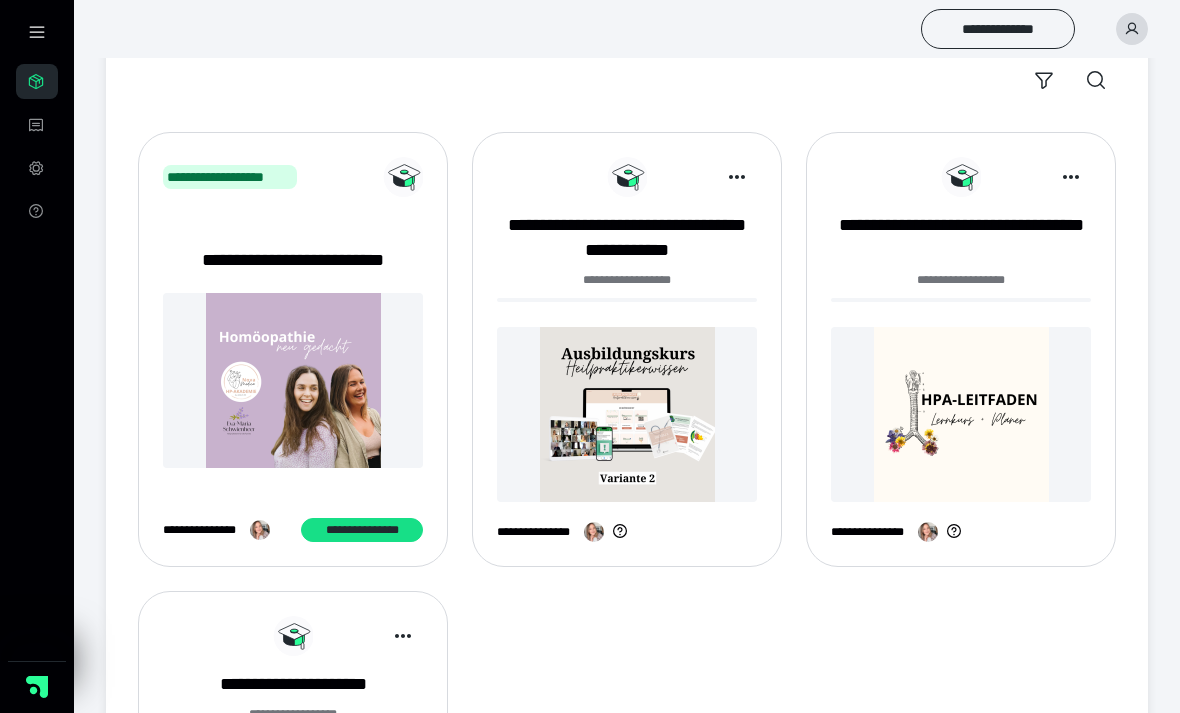 click on "**********" at bounding box center [627, 238] 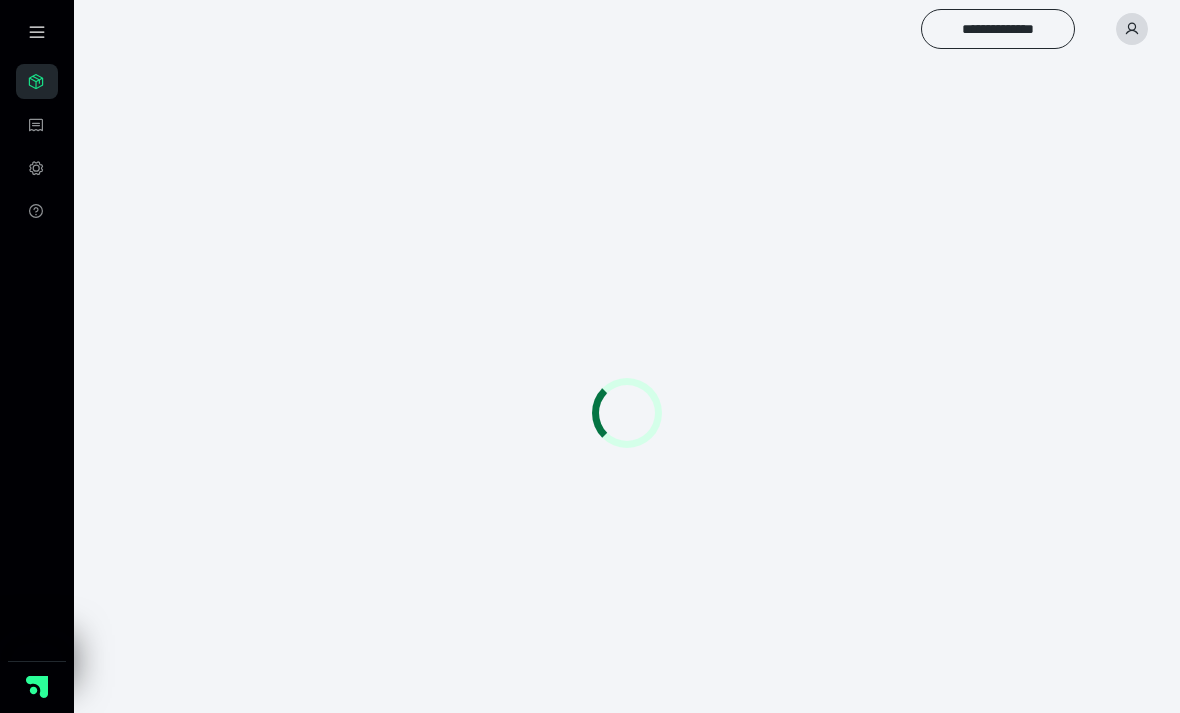 scroll, scrollTop: 0, scrollLeft: 0, axis: both 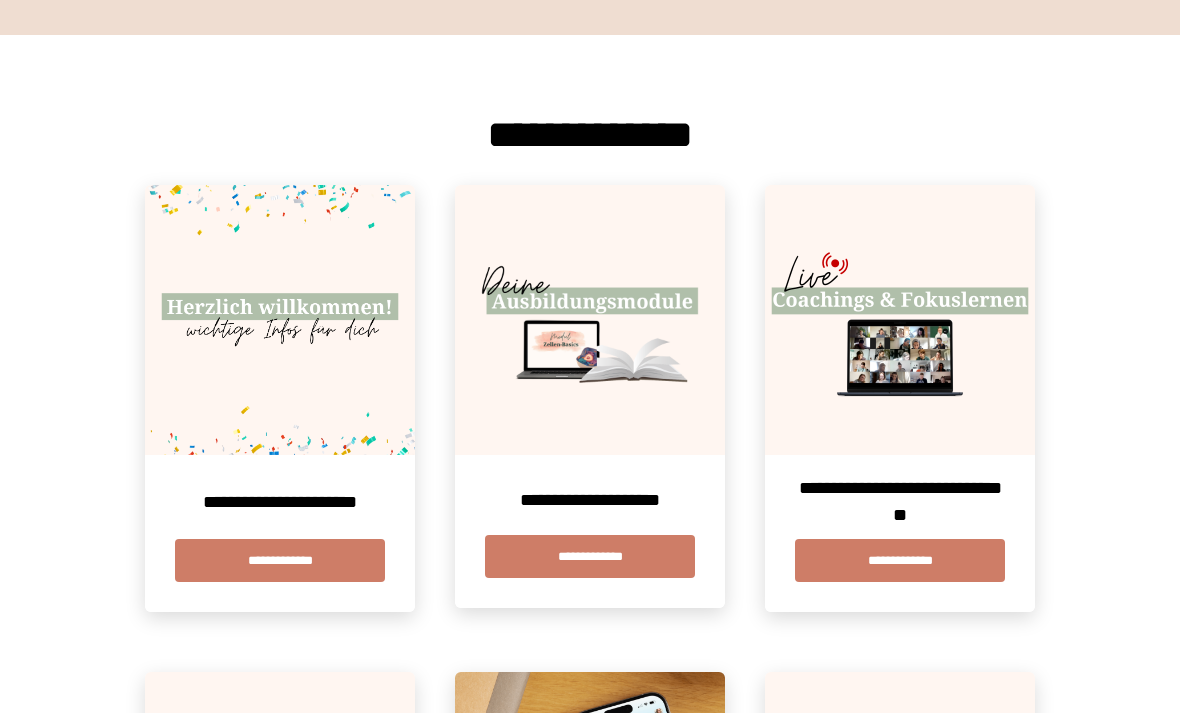 click on "**********" at bounding box center [900, 560] 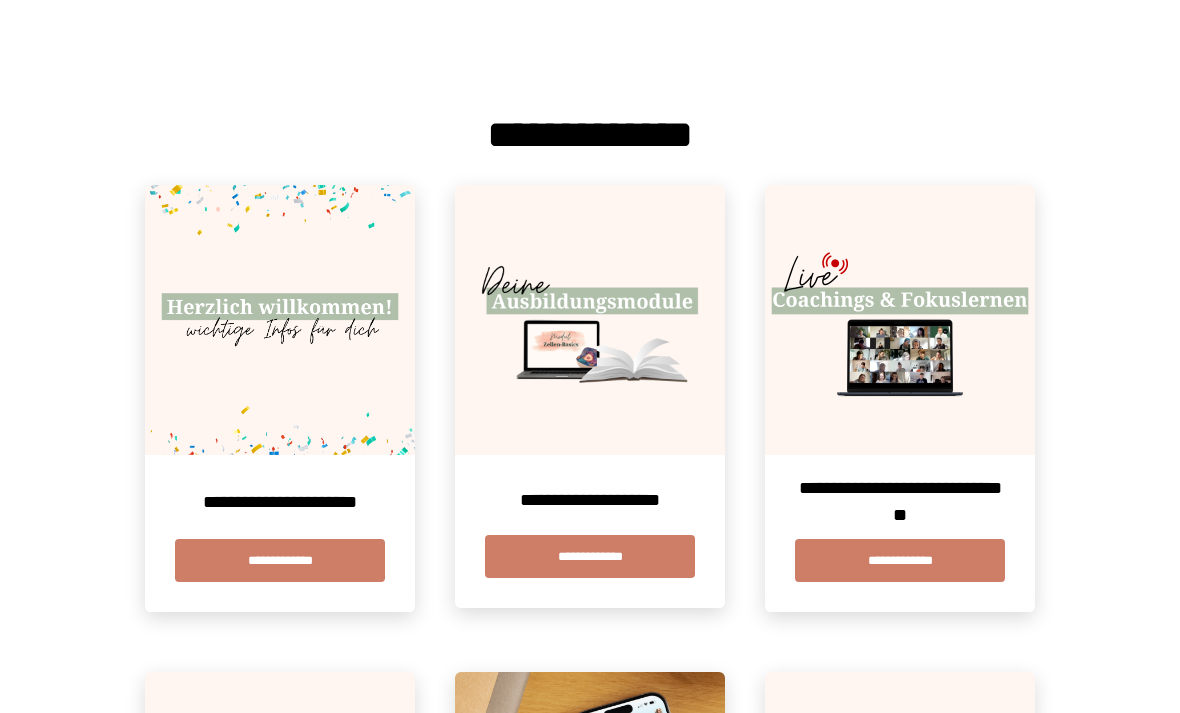 scroll, scrollTop: 0, scrollLeft: 0, axis: both 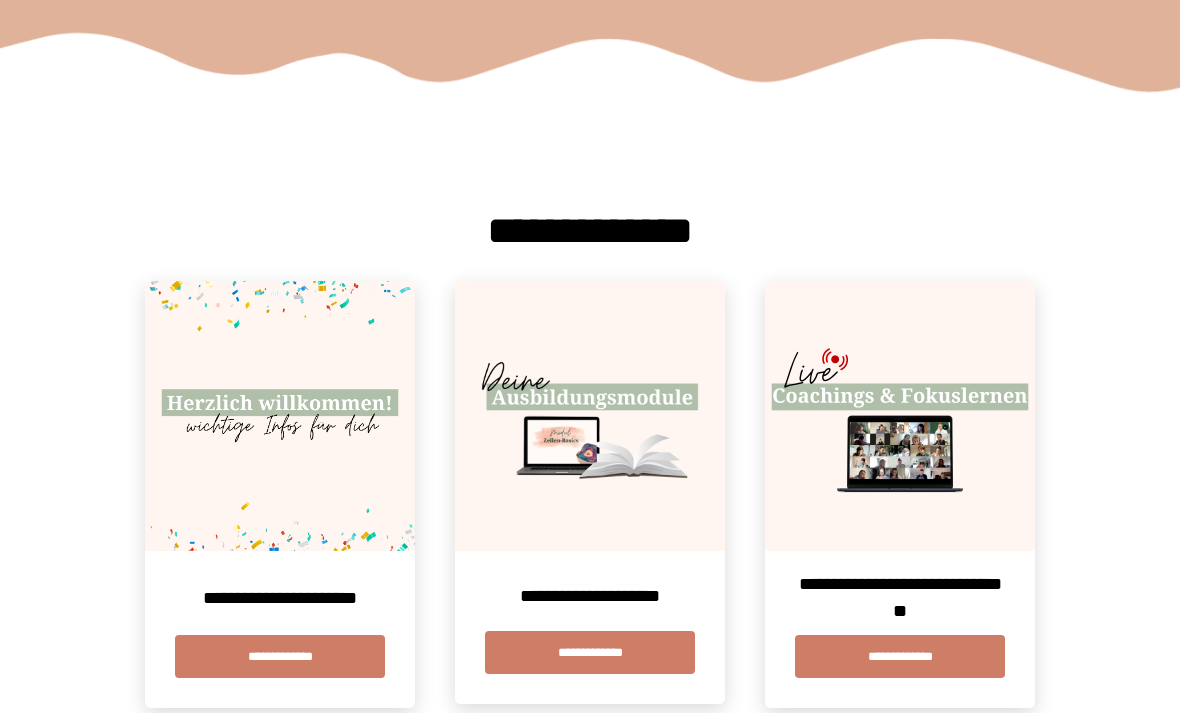 click on "**********" at bounding box center (280, 656) 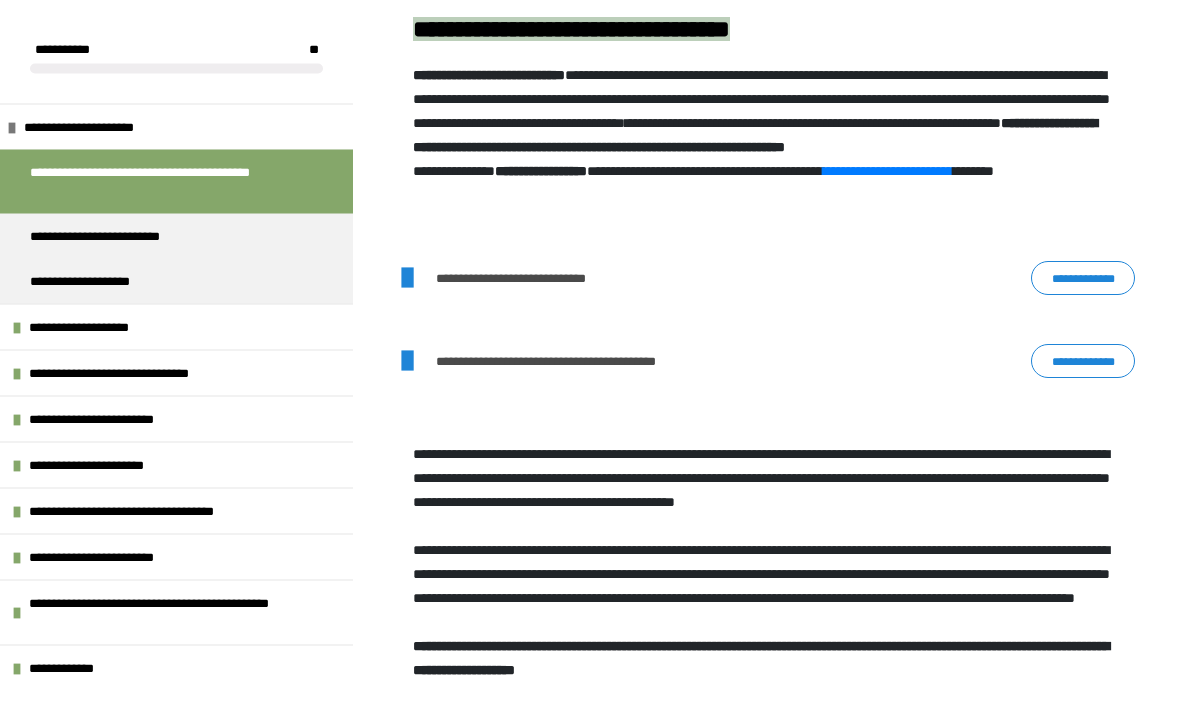 scroll, scrollTop: 456, scrollLeft: 0, axis: vertical 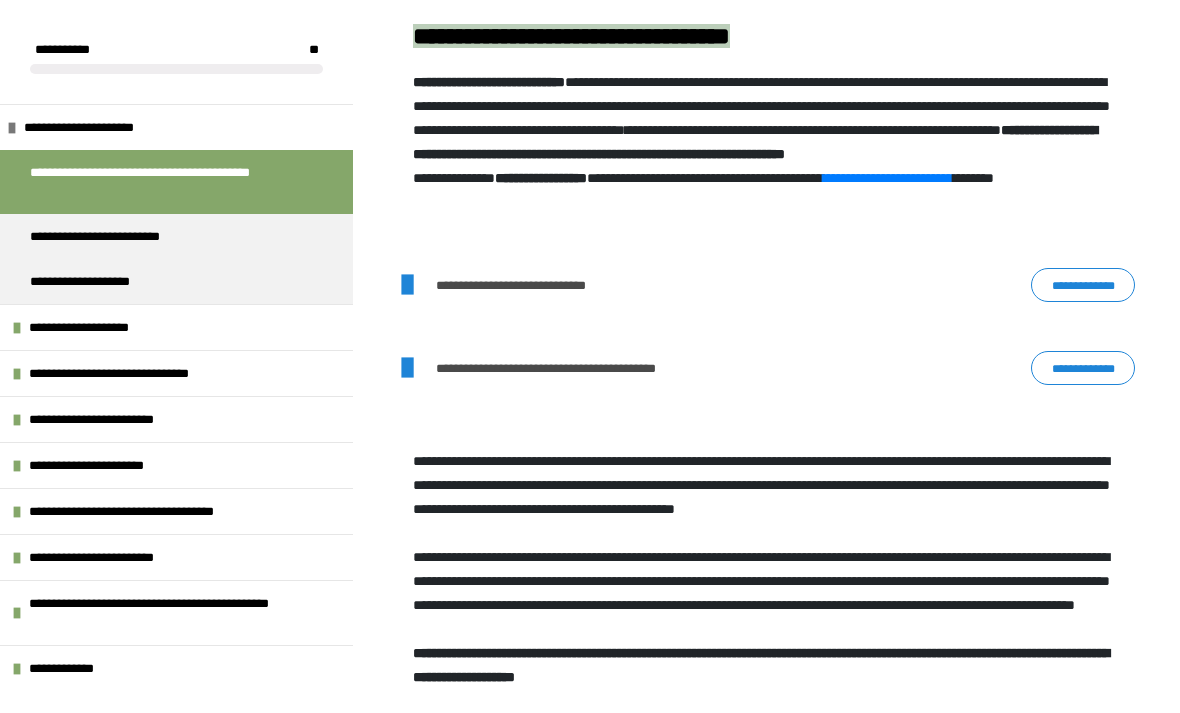 click on "**********" at bounding box center (590, 1118) 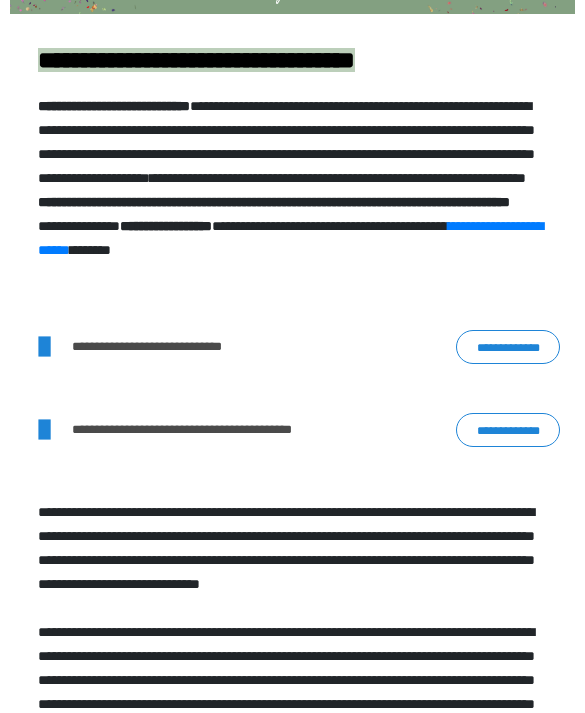 scroll, scrollTop: 340, scrollLeft: 0, axis: vertical 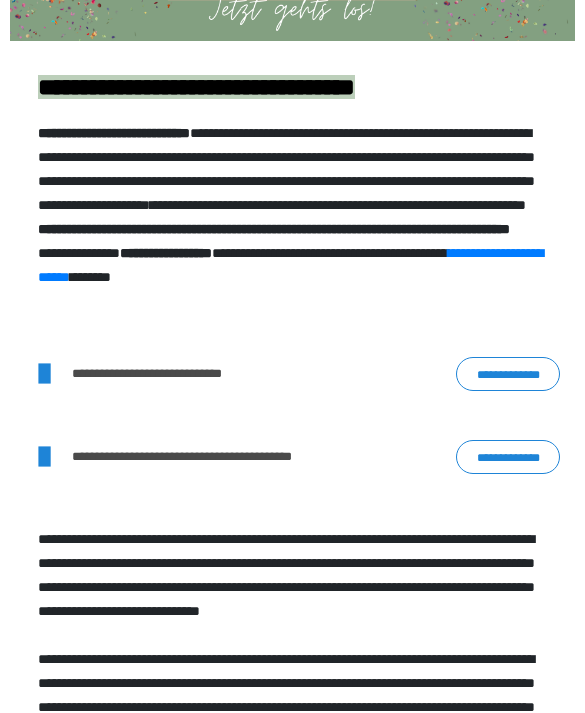 click on "**********" at bounding box center (182, 374) 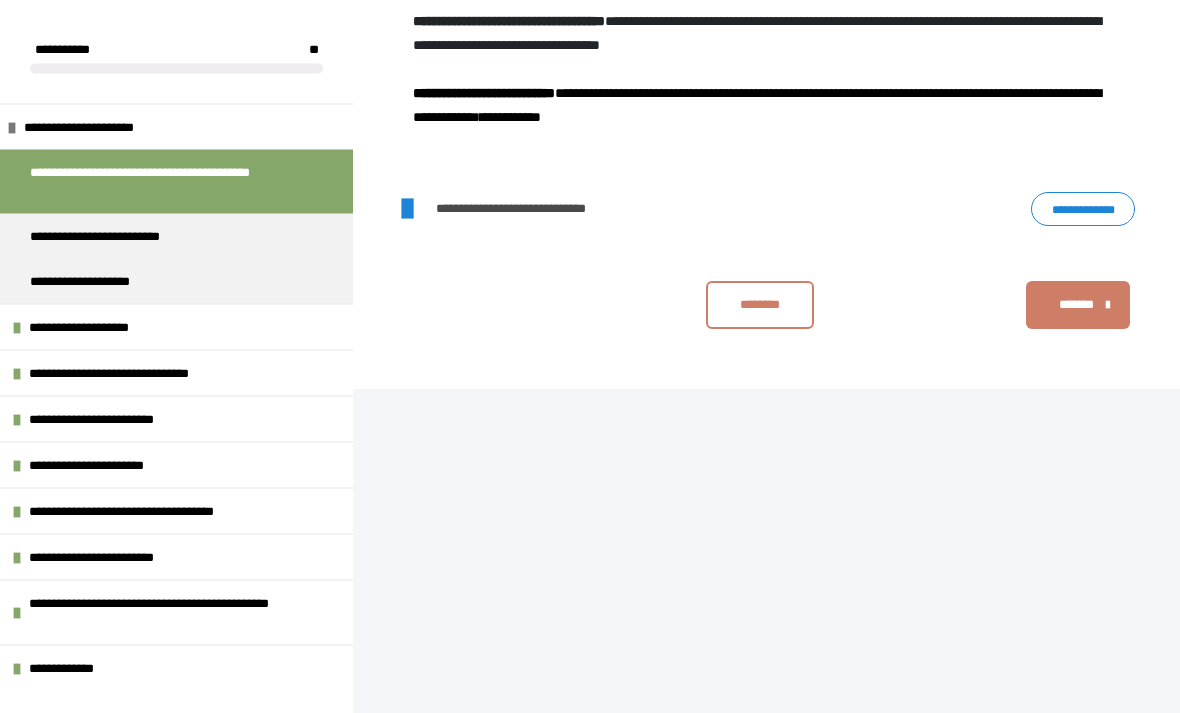 scroll, scrollTop: 2481, scrollLeft: 0, axis: vertical 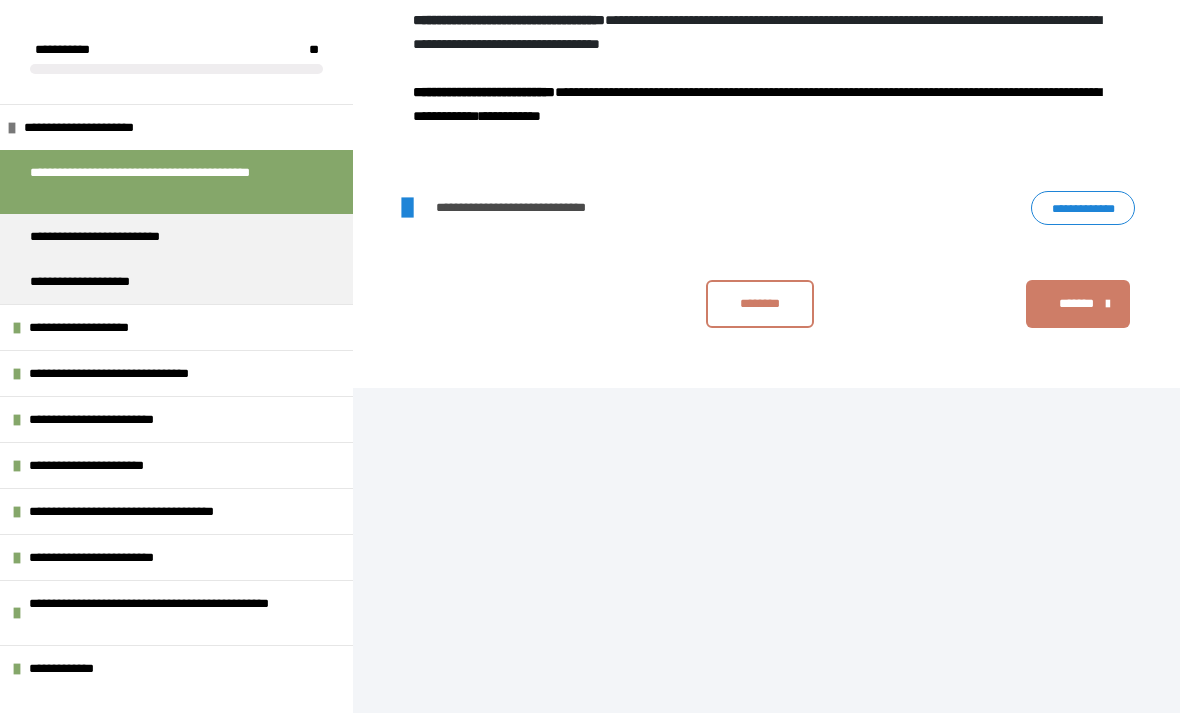 click on "**********" at bounding box center [543, 208] 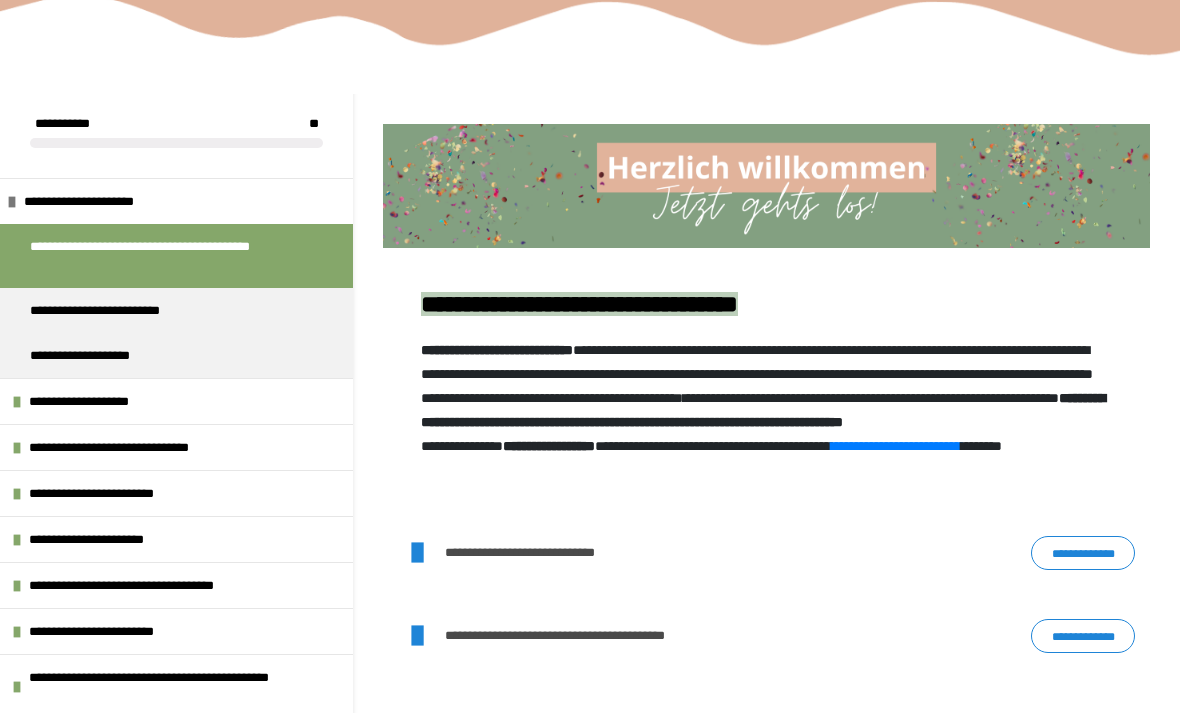 scroll, scrollTop: 183, scrollLeft: 0, axis: vertical 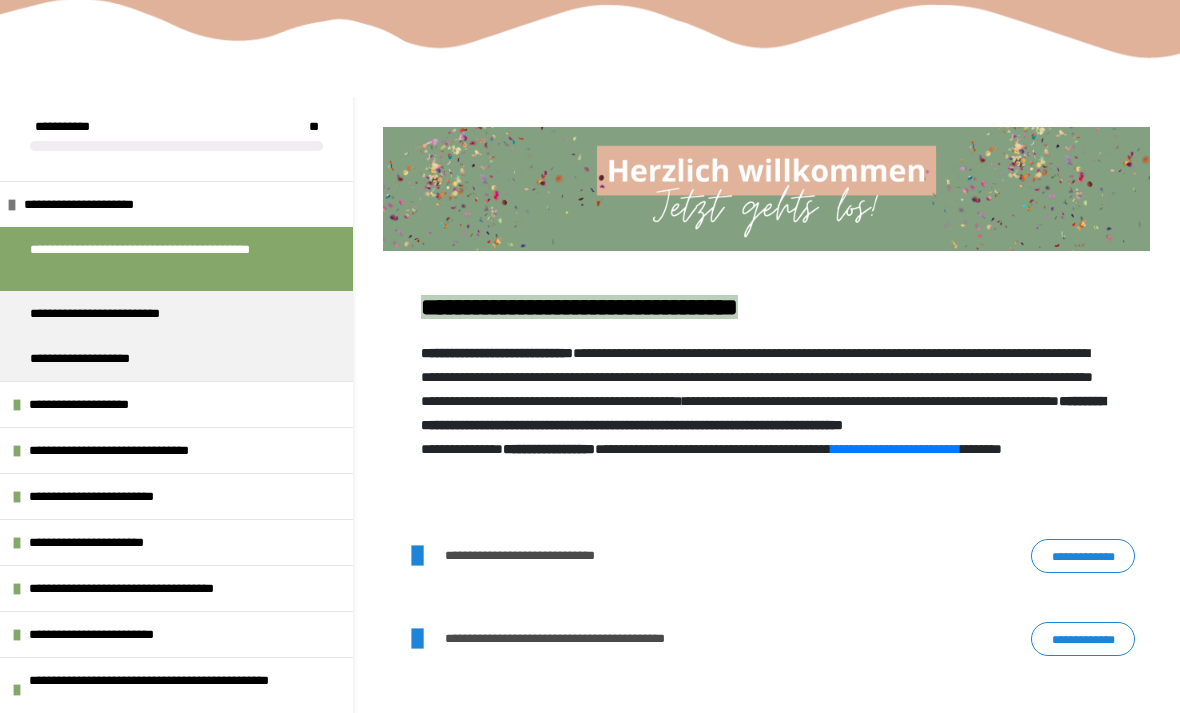 click on "**********" at bounding box center (101, 404) 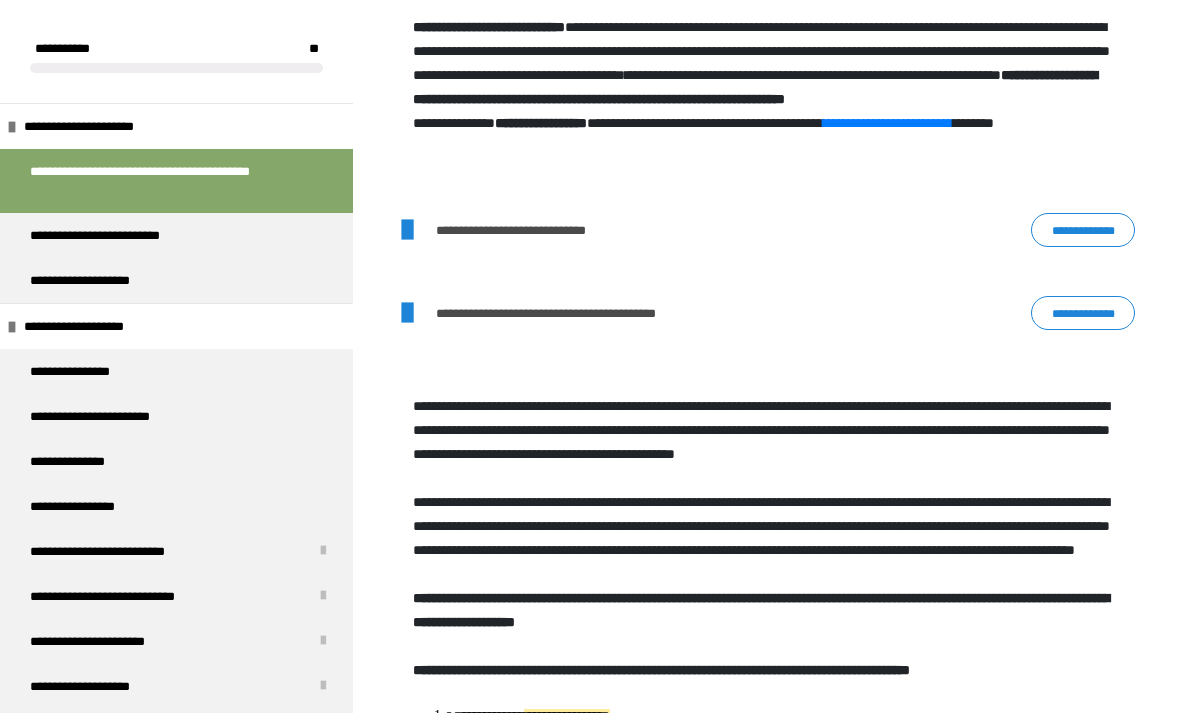 scroll, scrollTop: 511, scrollLeft: 0, axis: vertical 